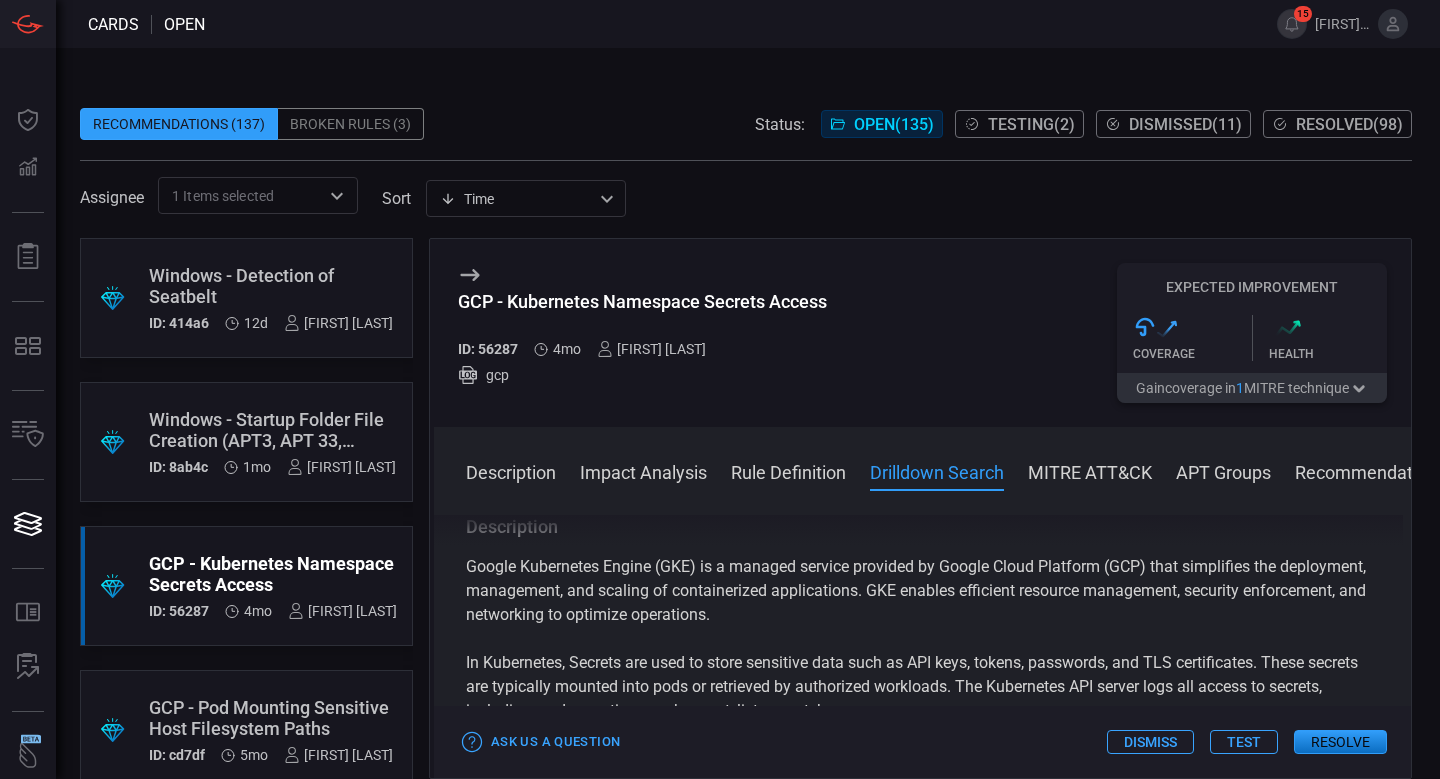 scroll, scrollTop: 0, scrollLeft: 0, axis: both 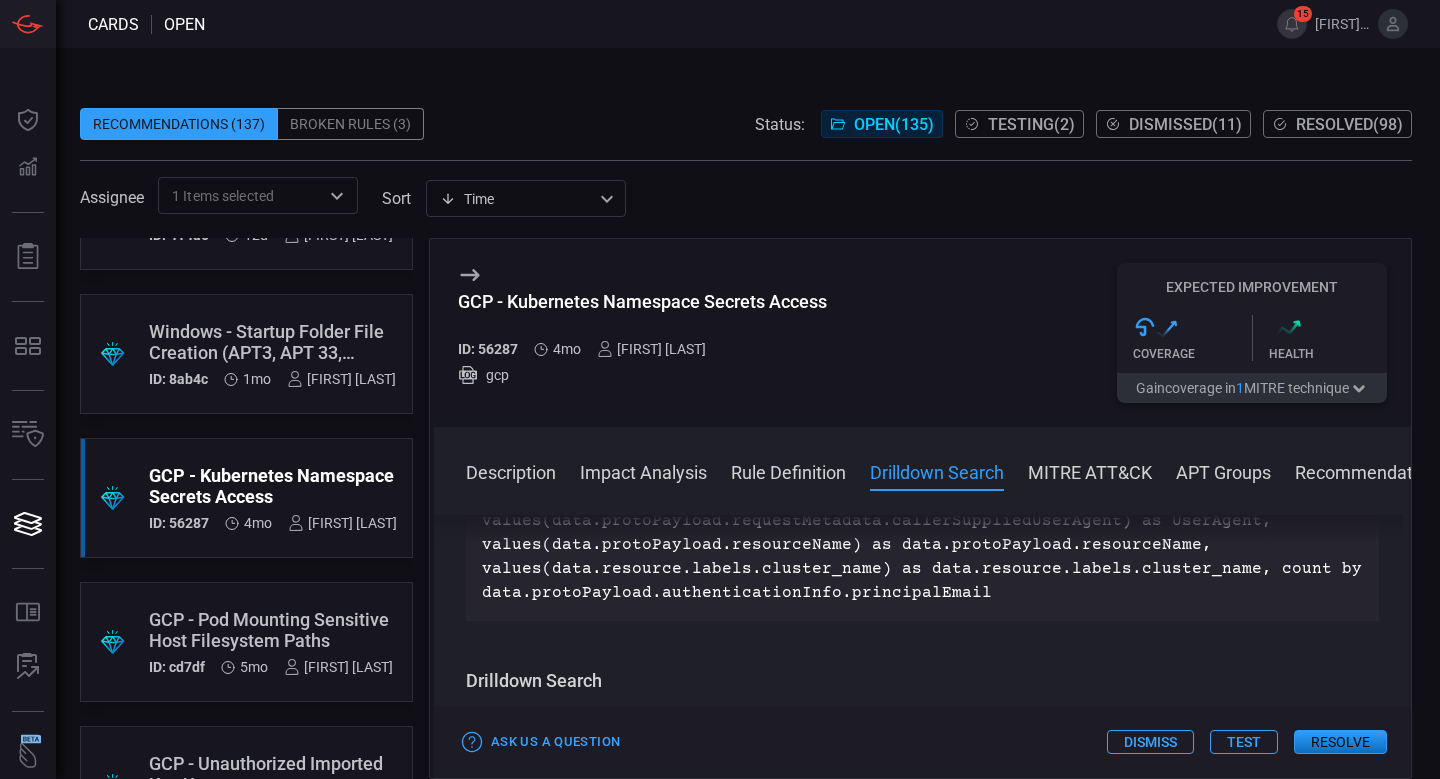 click on "GCP - Pod Mounting Sensitive Host Filesystem Paths" at bounding box center [271, 630] 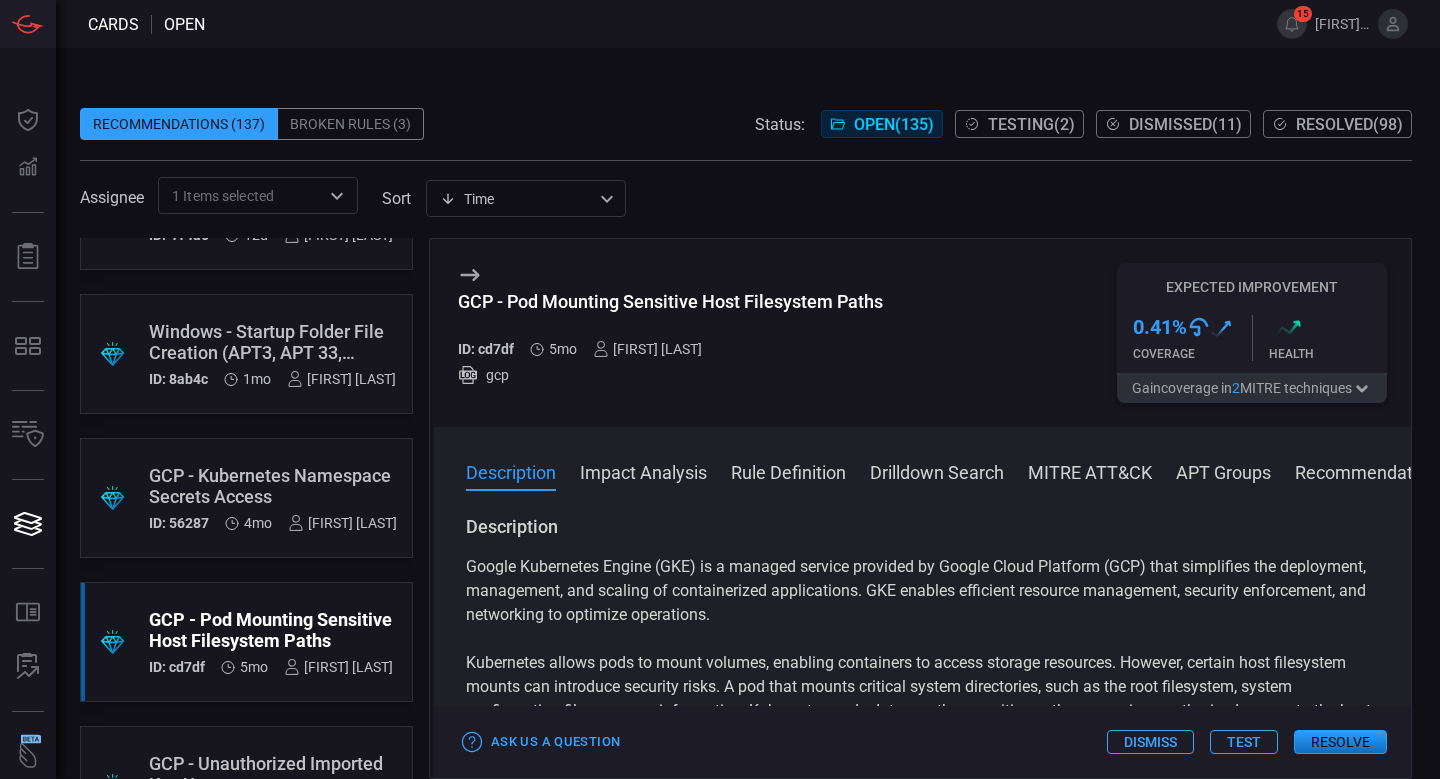 click on "GCP - Pod Mounting Sensitive Host Filesystem Paths" at bounding box center (271, 630) 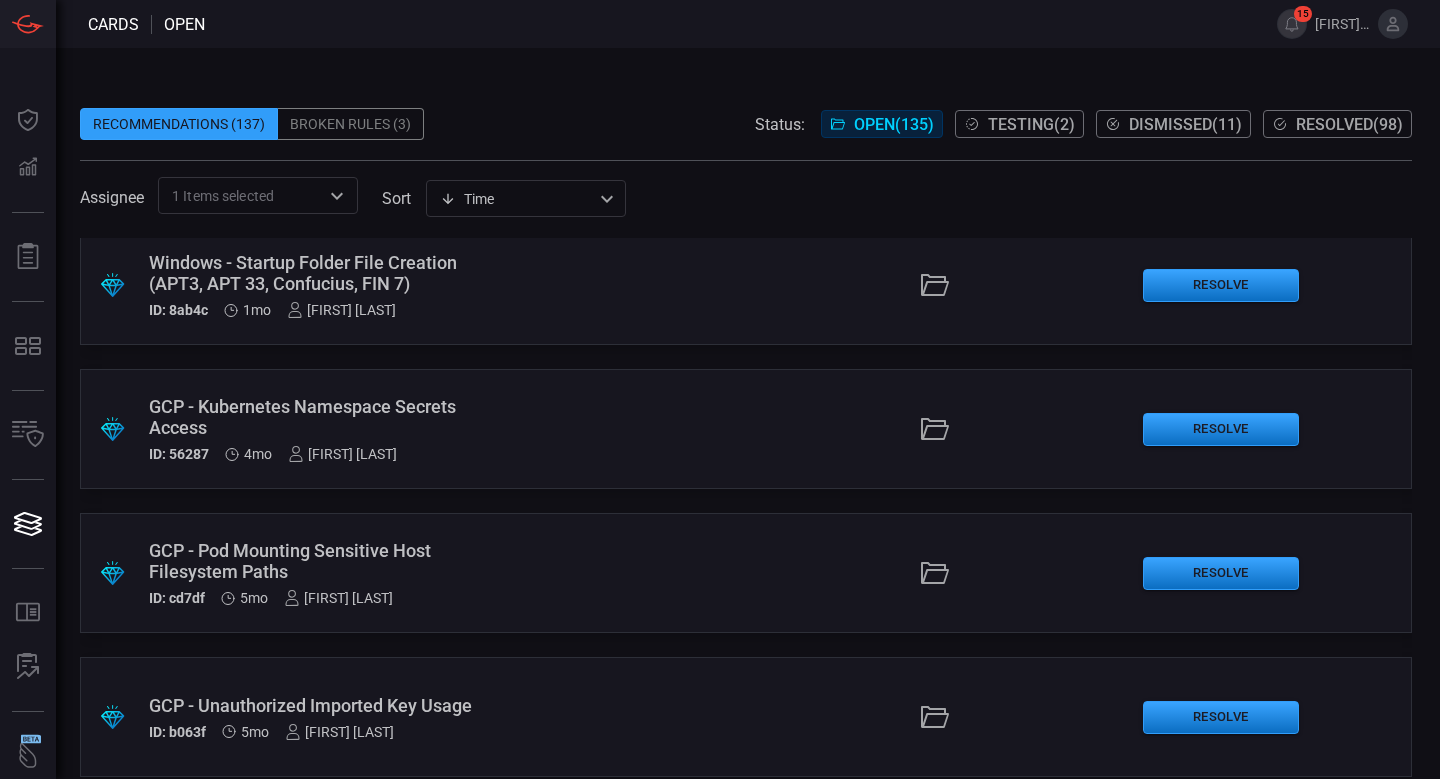scroll, scrollTop: 158, scrollLeft: 0, axis: vertical 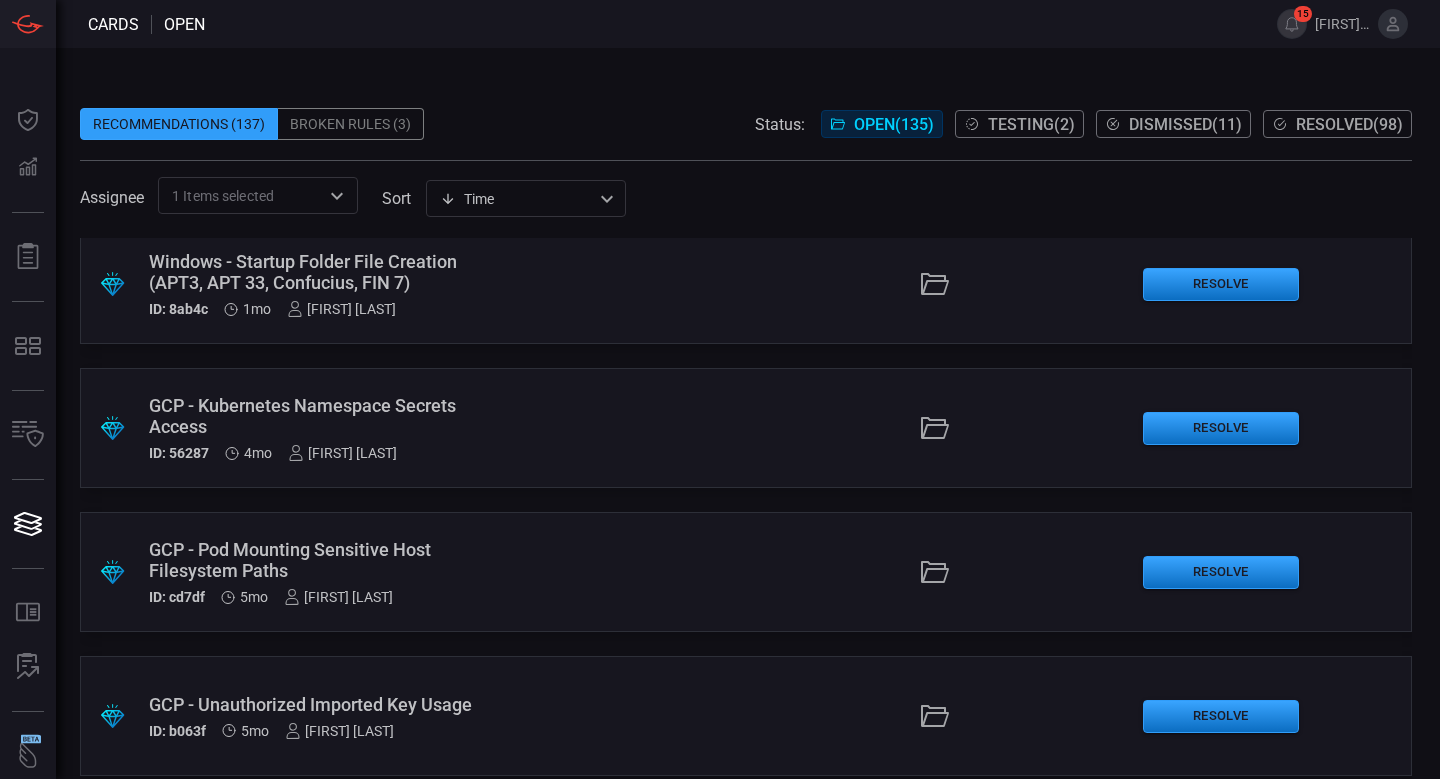 click on "GCP - Pod Mounting Sensitive Host Filesystem Paths" at bounding box center [325, 560] 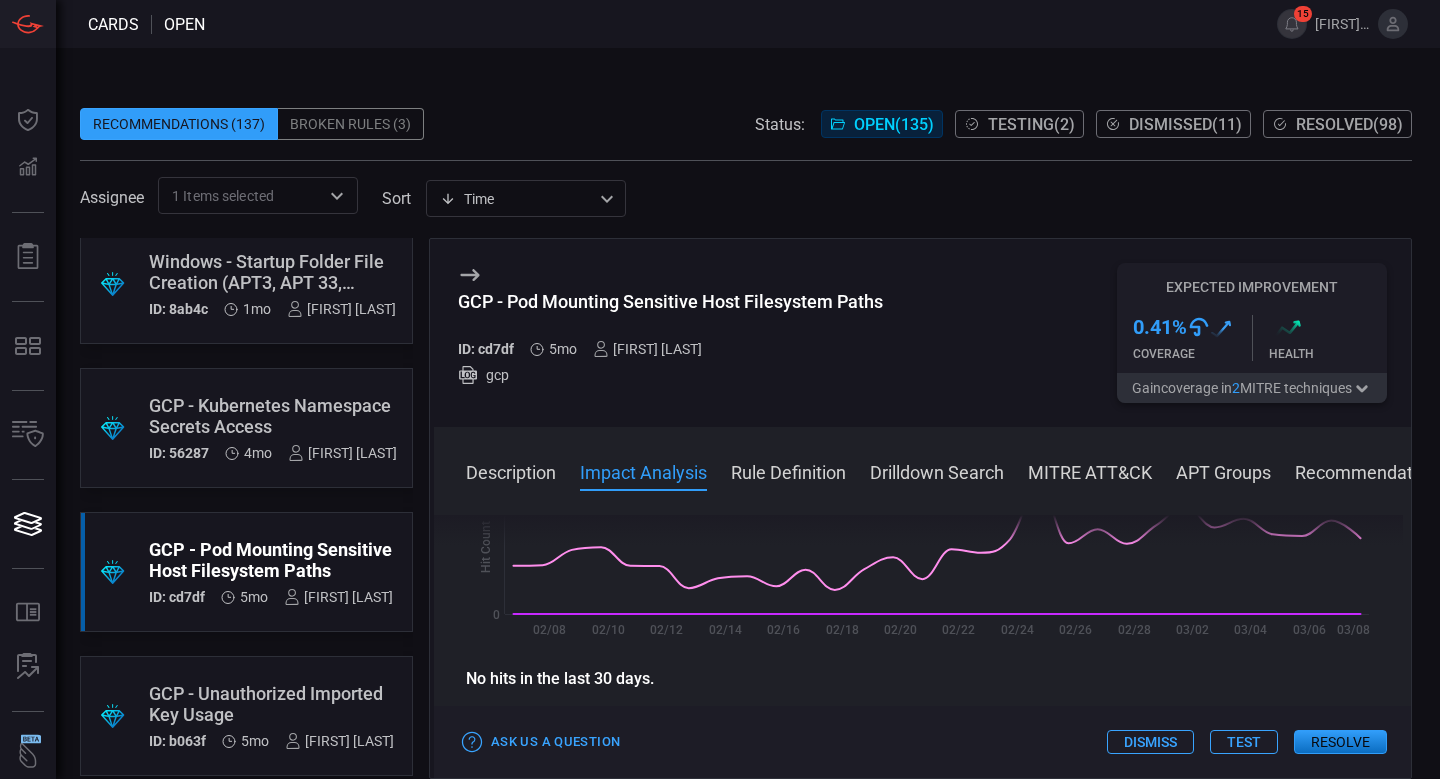 scroll, scrollTop: 596, scrollLeft: 0, axis: vertical 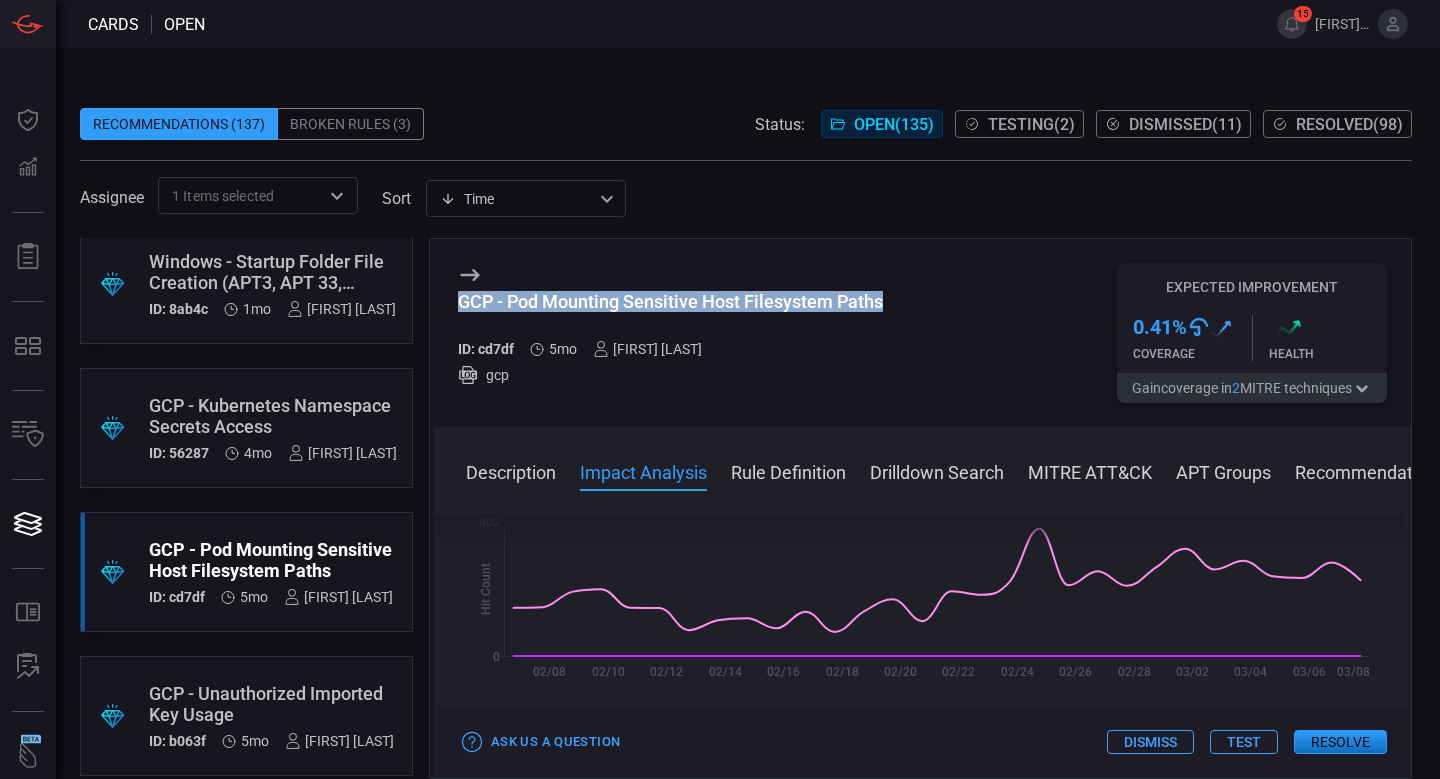 drag, startPoint x: 899, startPoint y: 307, endPoint x: 455, endPoint y: 302, distance: 444.02814 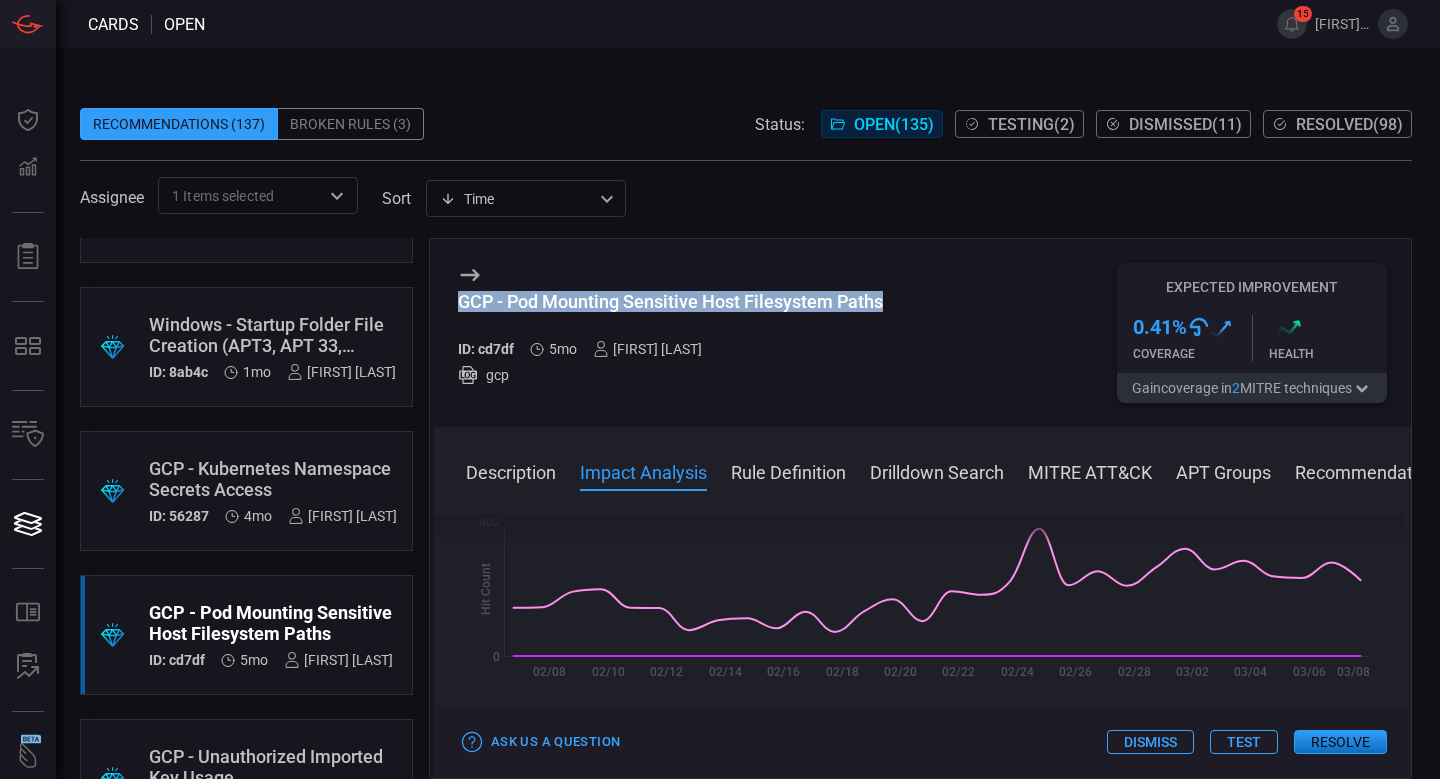scroll, scrollTop: 49, scrollLeft: 0, axis: vertical 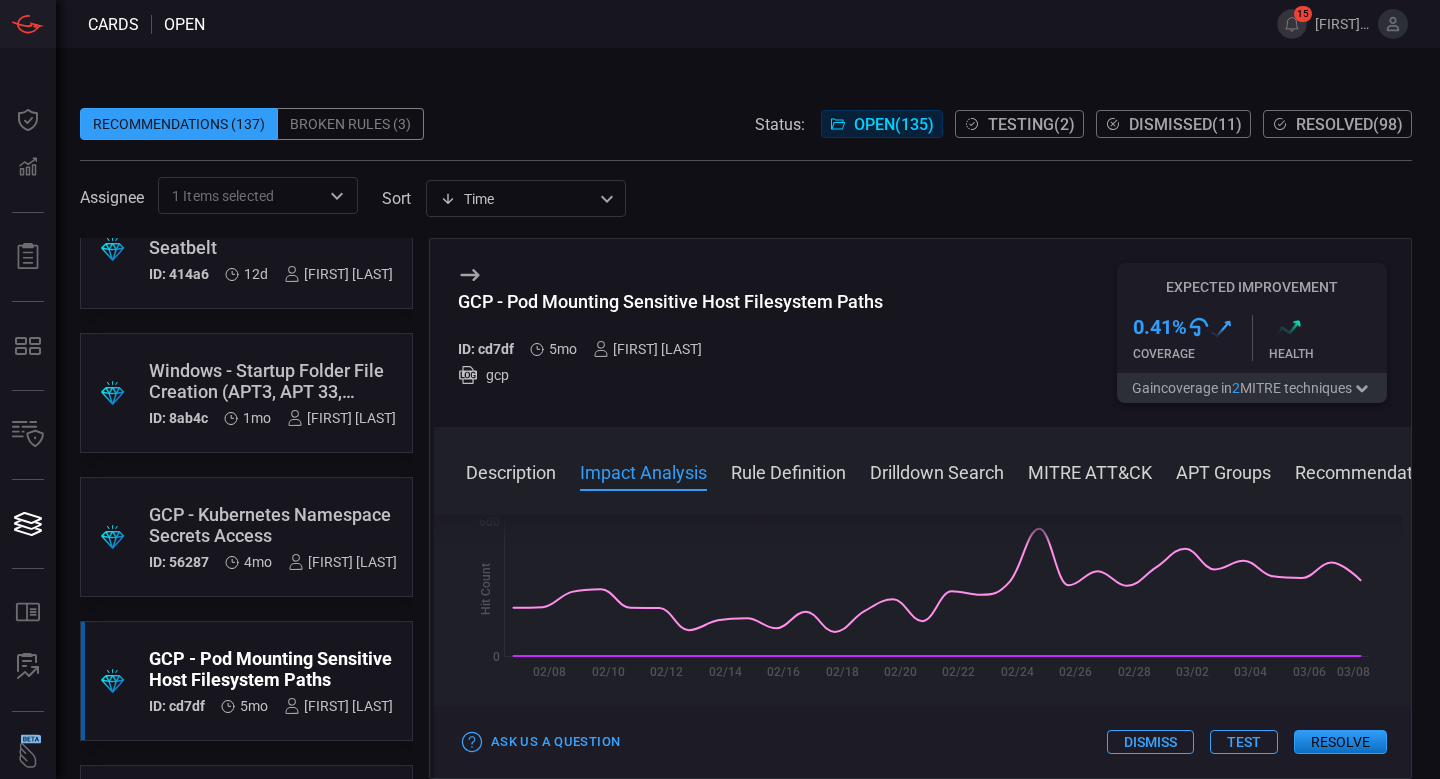 click on "GCP - Kubernetes Namespace Secrets Access" at bounding box center [273, 525] 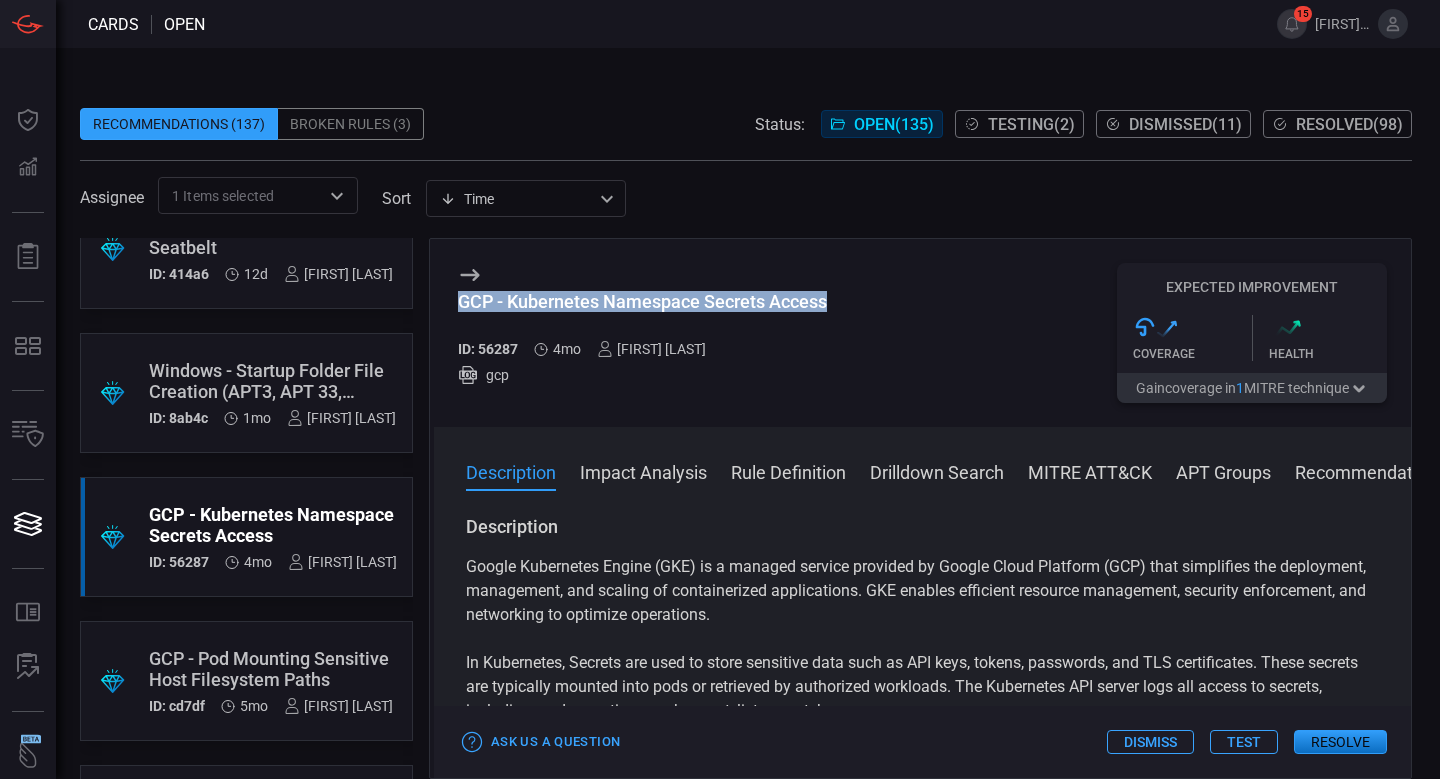 drag, startPoint x: 861, startPoint y: 300, endPoint x: 459, endPoint y: 302, distance: 402.00497 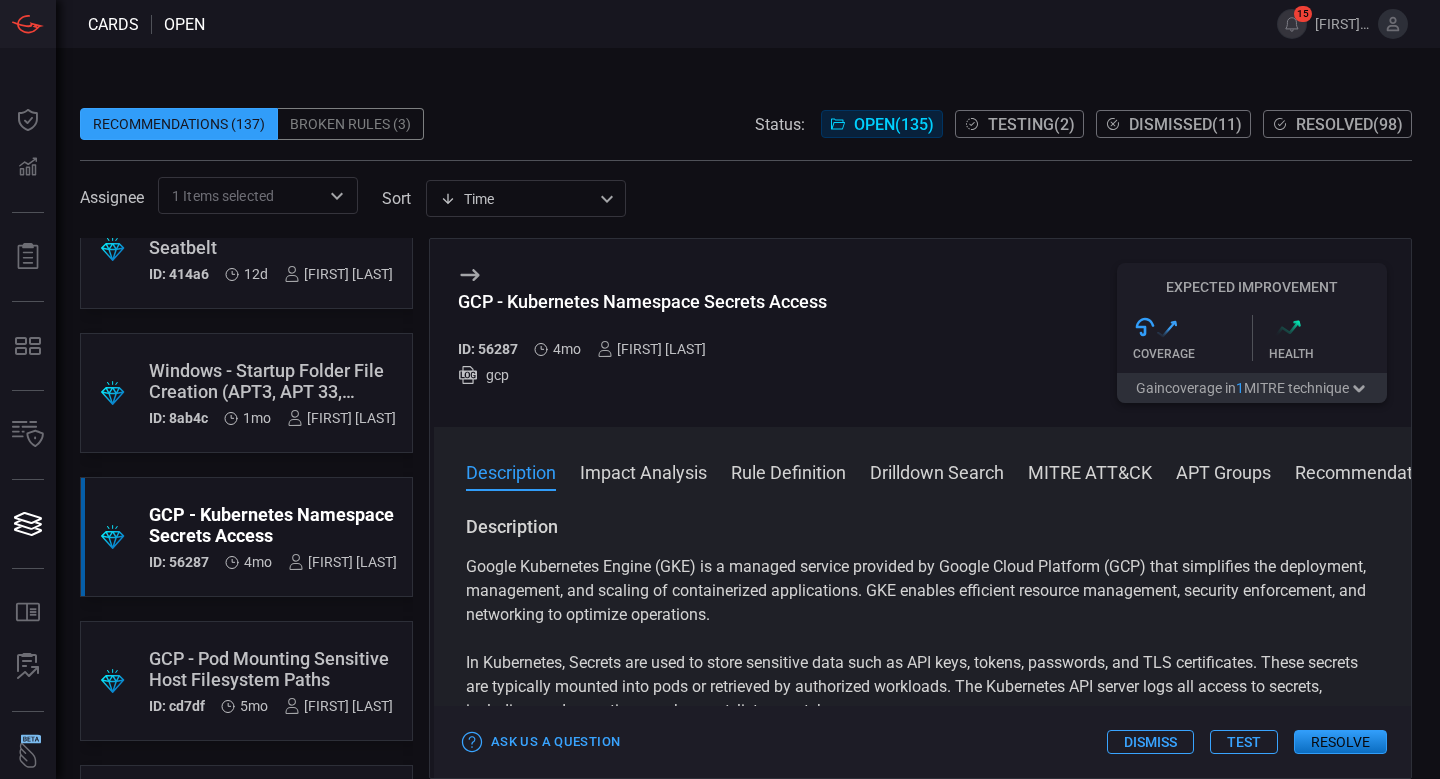 click on "Windows - Startup Folder File Creation (APT3, APT 33, Confucius, FIN 7)" at bounding box center [272, 381] 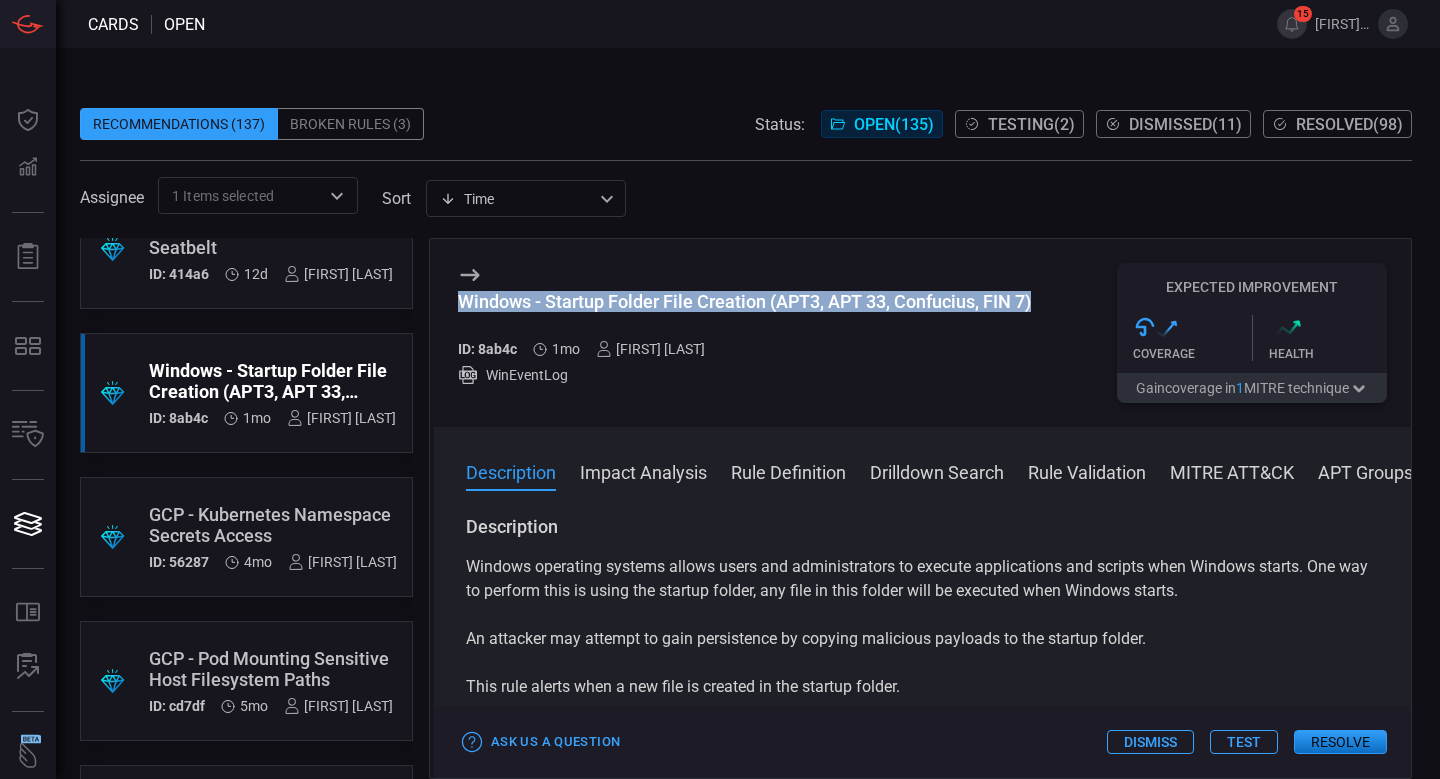 drag, startPoint x: 1039, startPoint y: 311, endPoint x: 450, endPoint y: 285, distance: 589.57355 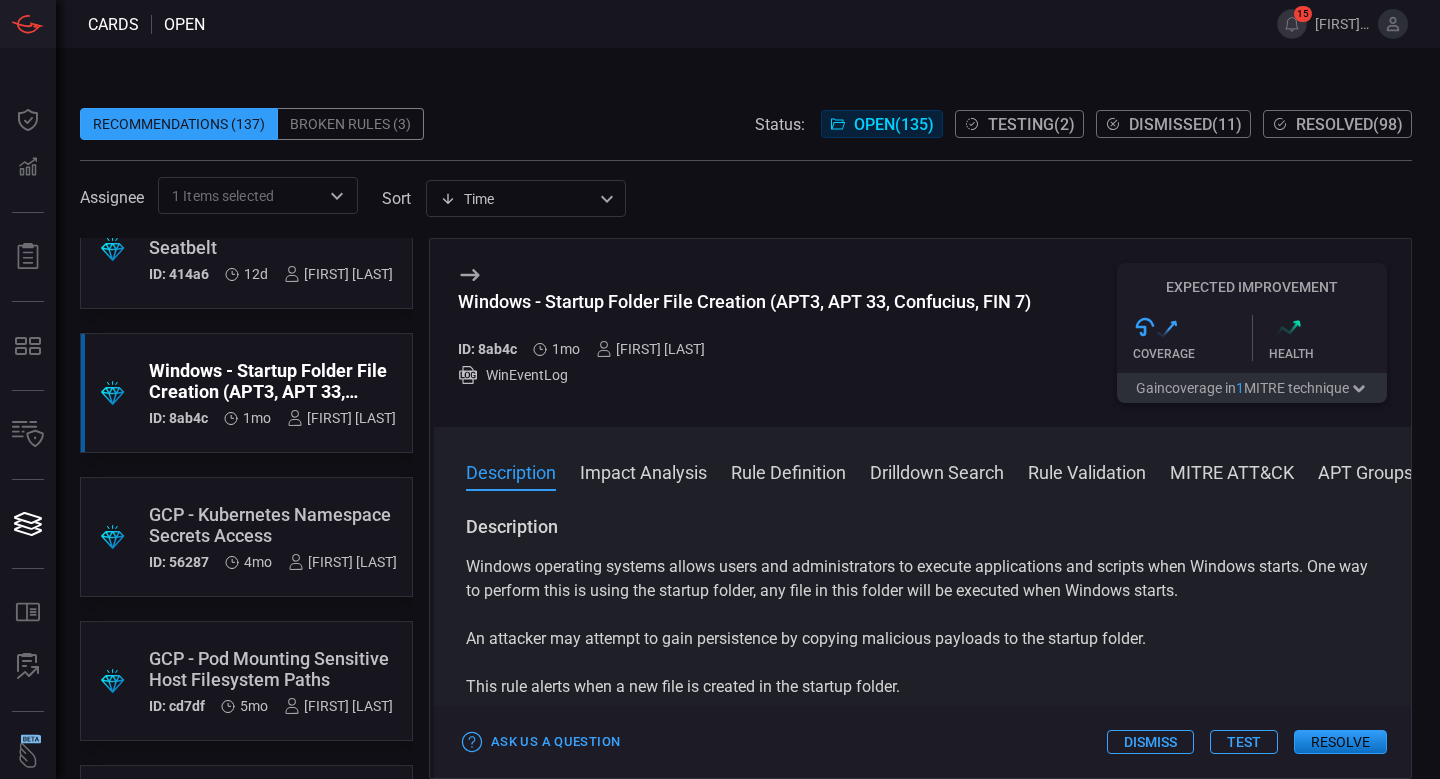 click on "Windows - Detection of Seatbelt" at bounding box center (271, 237) 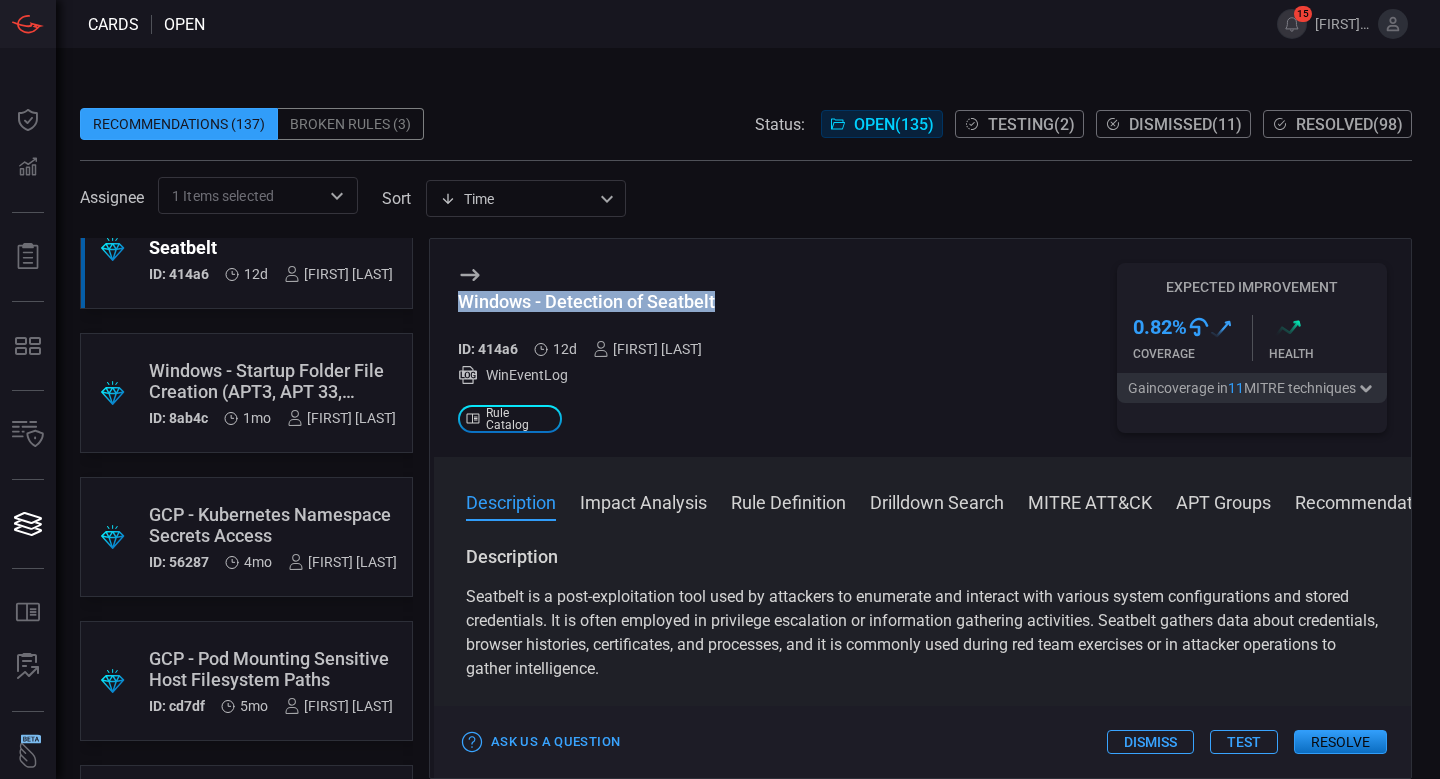 drag, startPoint x: 720, startPoint y: 301, endPoint x: 461, endPoint y: 290, distance: 259.2335 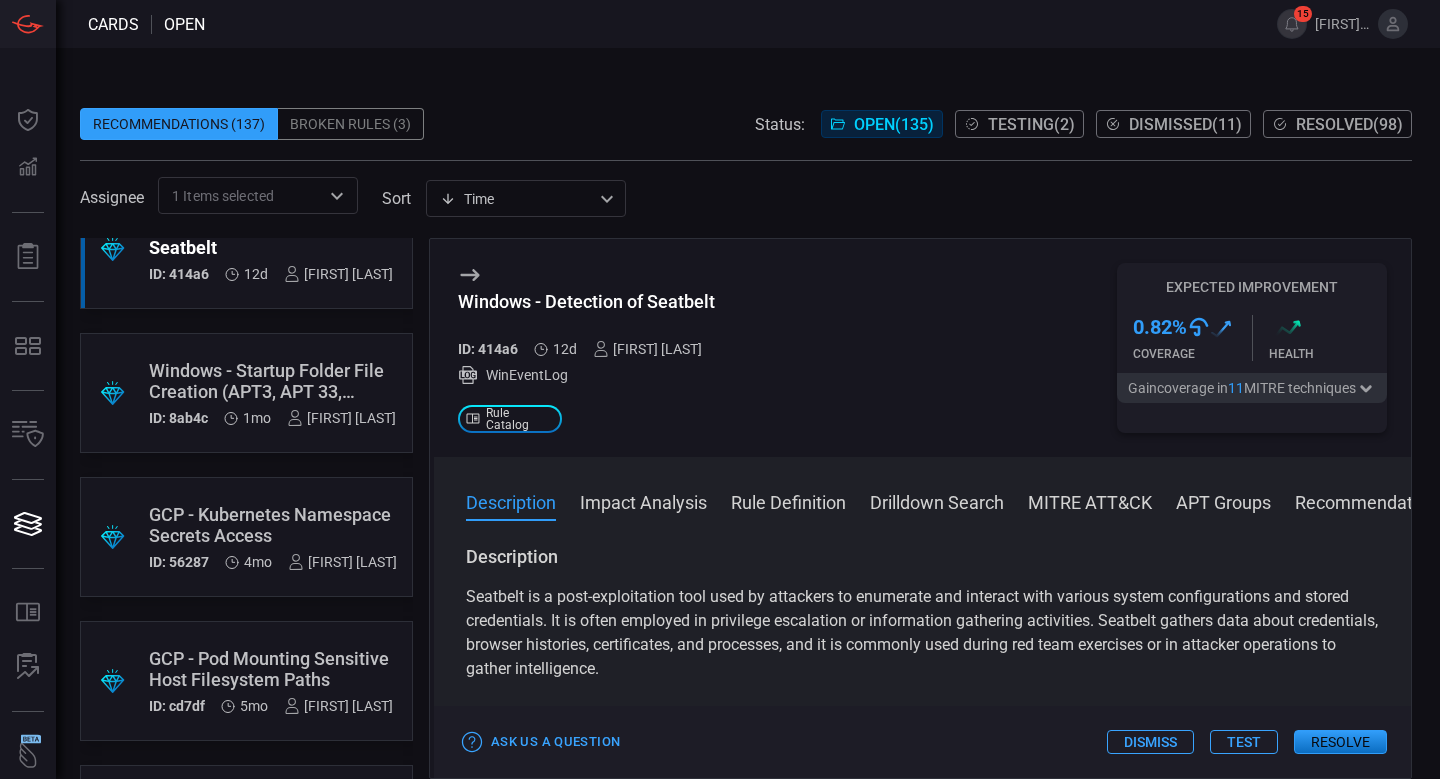click on "GCP - Pod Mounting Sensitive Host Filesystem Paths" at bounding box center [271, 669] 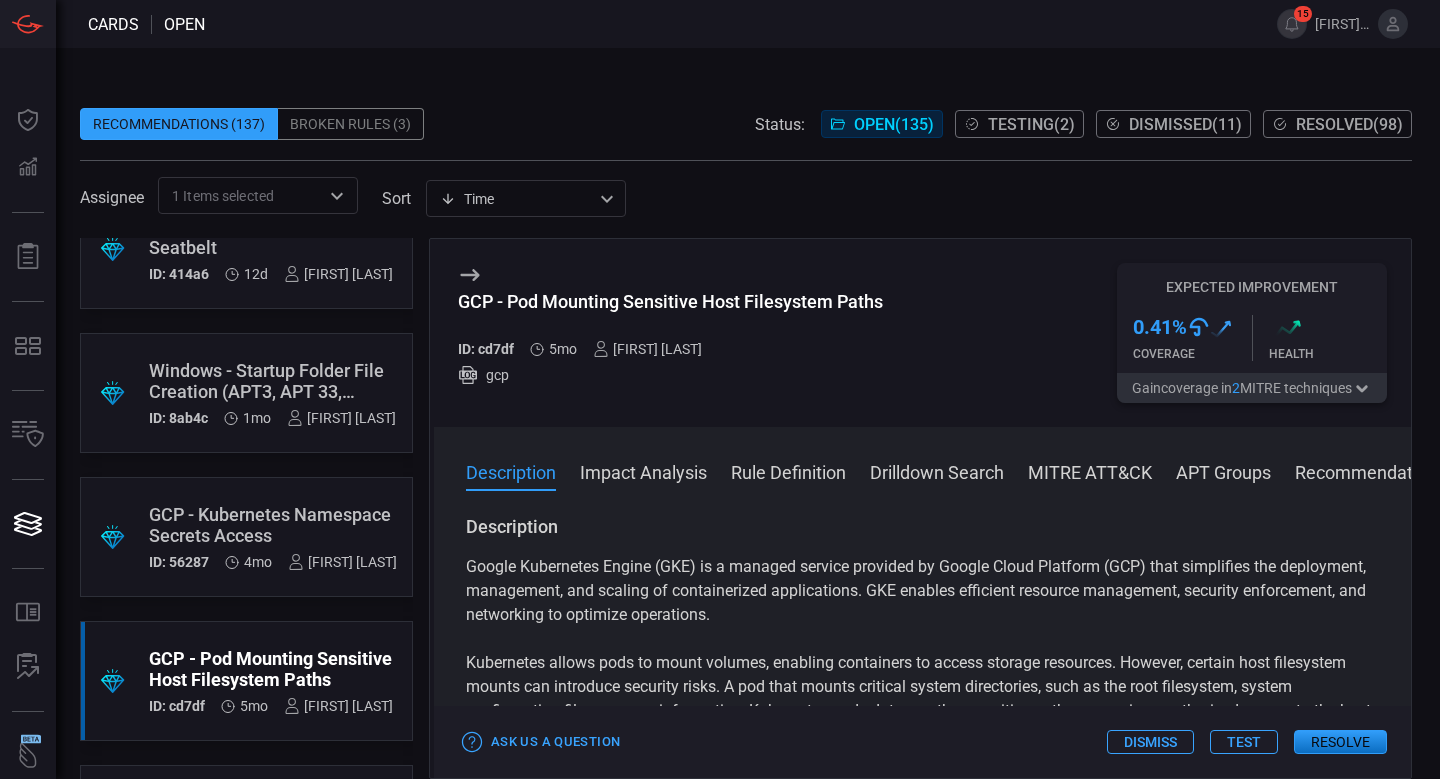 scroll, scrollTop: 0, scrollLeft: 0, axis: both 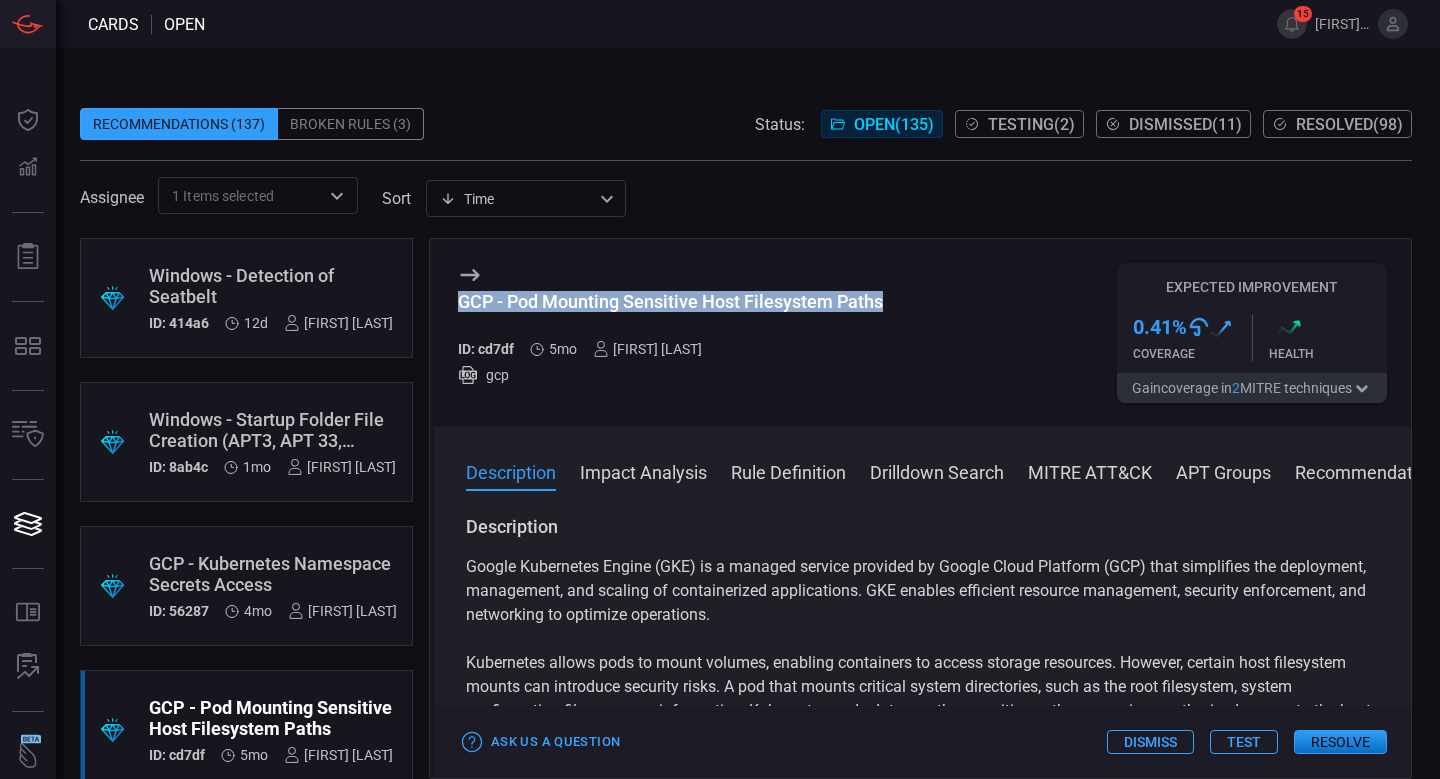 drag, startPoint x: 849, startPoint y: 307, endPoint x: 450, endPoint y: 299, distance: 399.0802 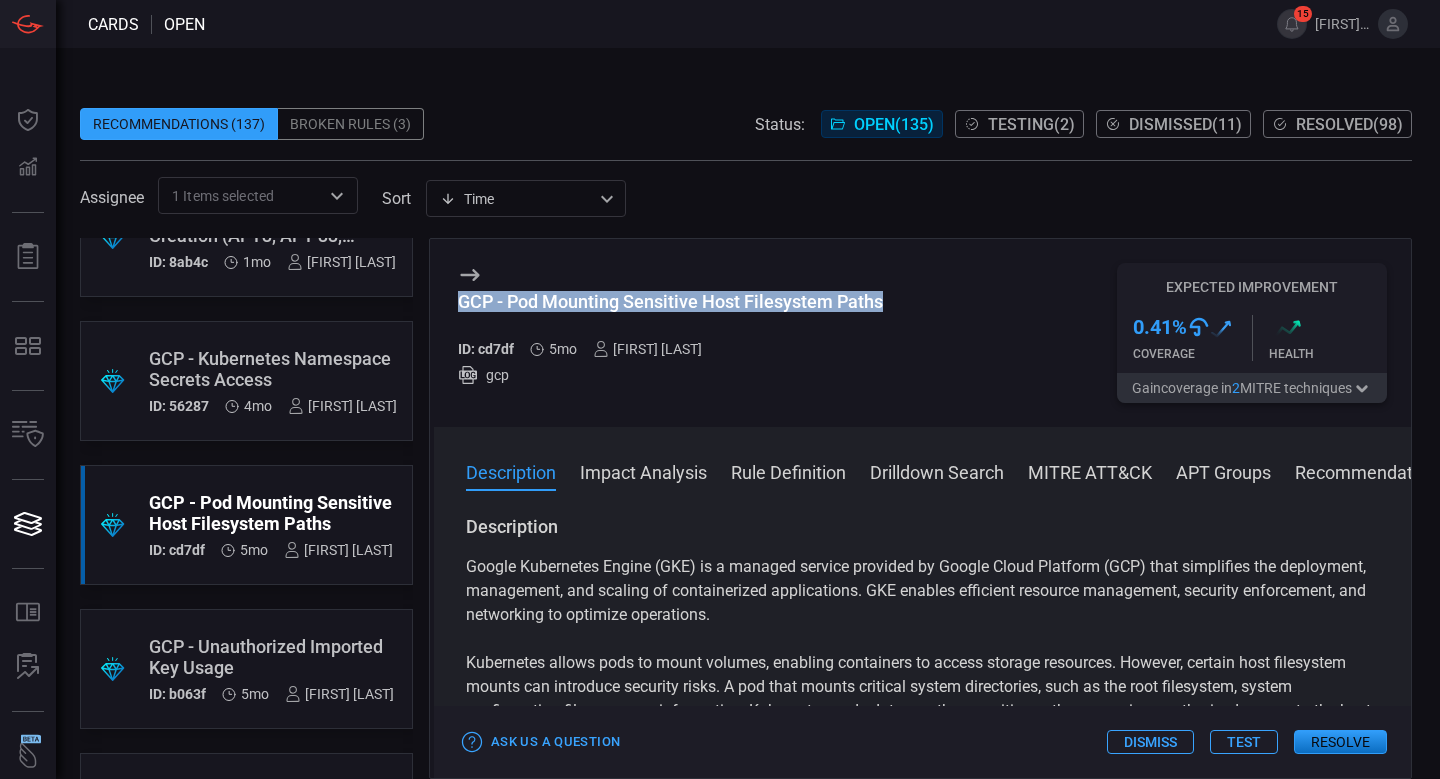 scroll, scrollTop: 224, scrollLeft: 0, axis: vertical 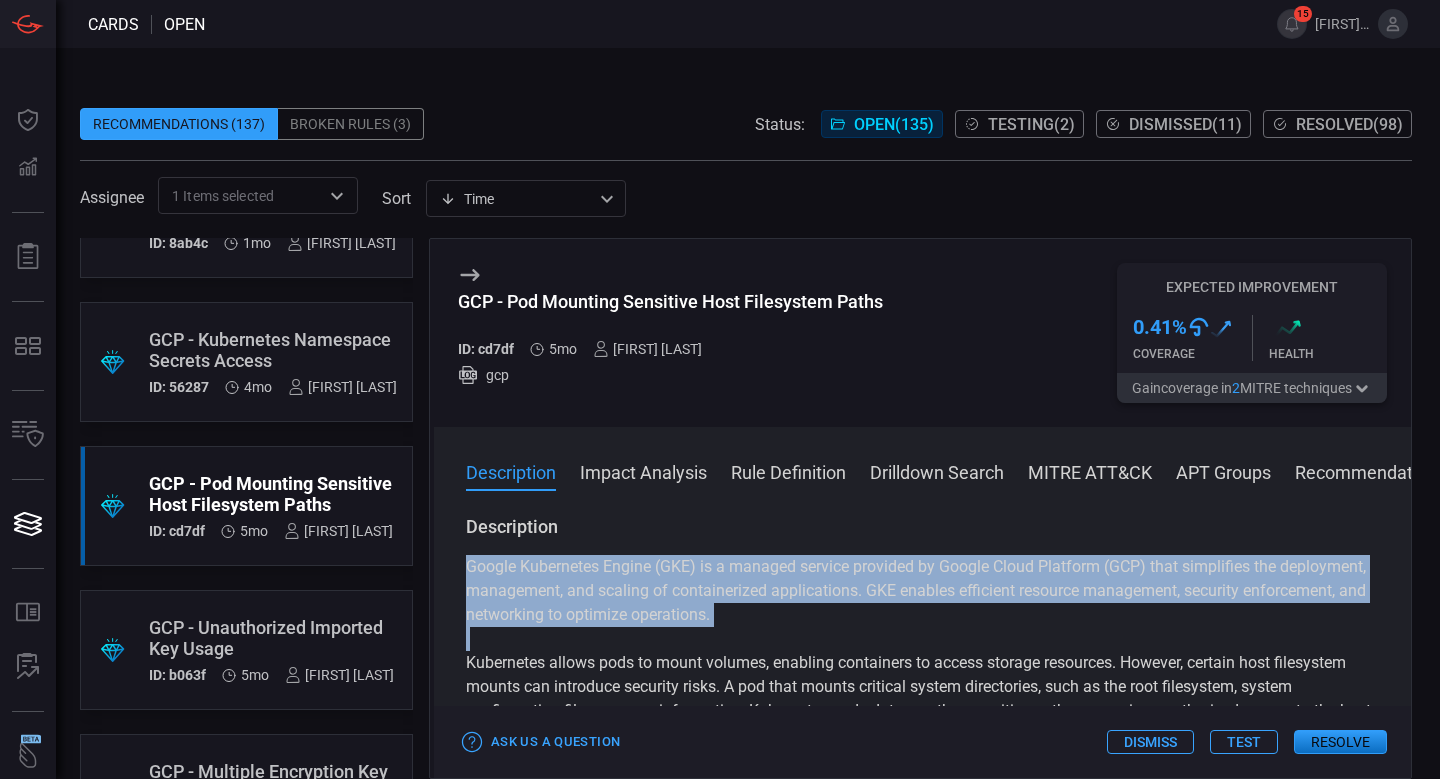 drag, startPoint x: 609, startPoint y: 679, endPoint x: 460, endPoint y: 577, distance: 180.56854 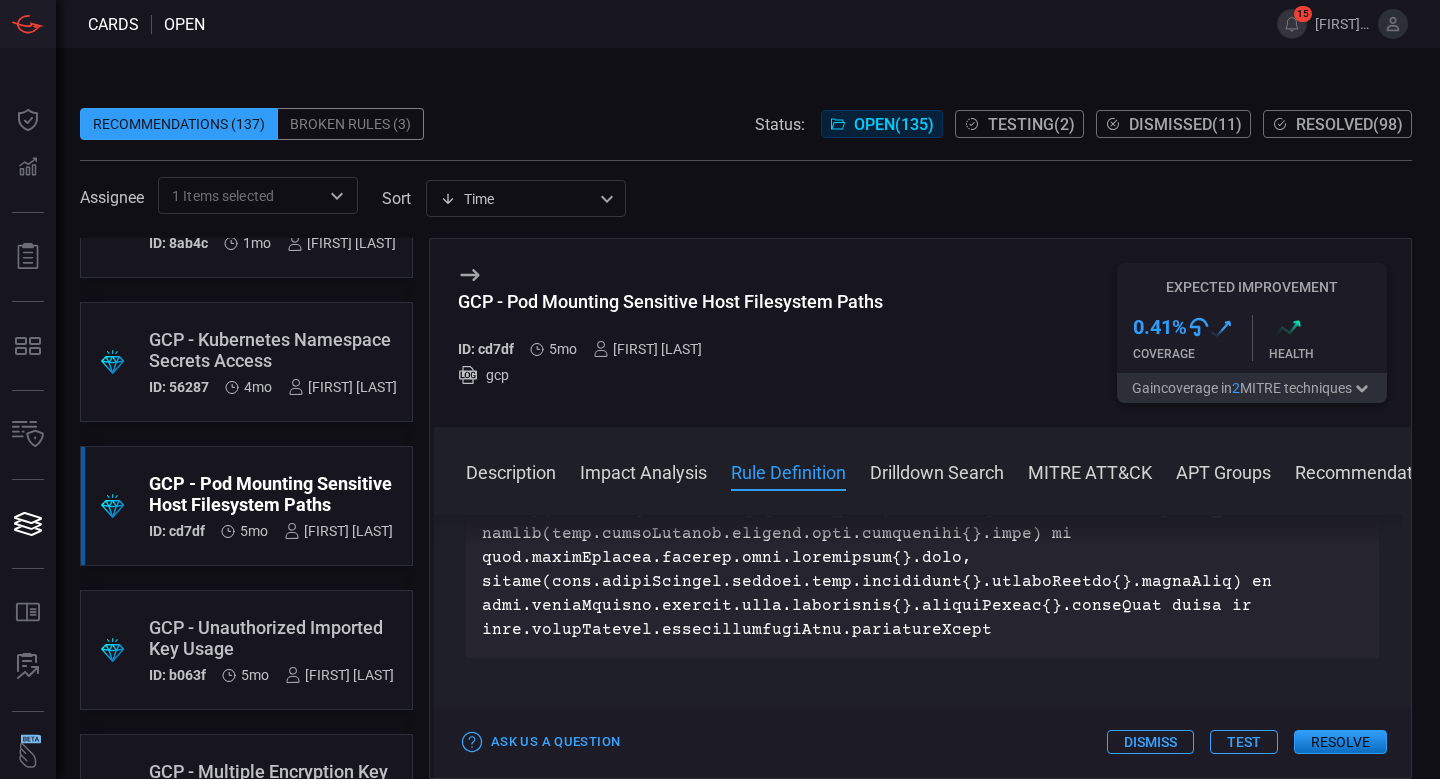 scroll, scrollTop: 1301, scrollLeft: 0, axis: vertical 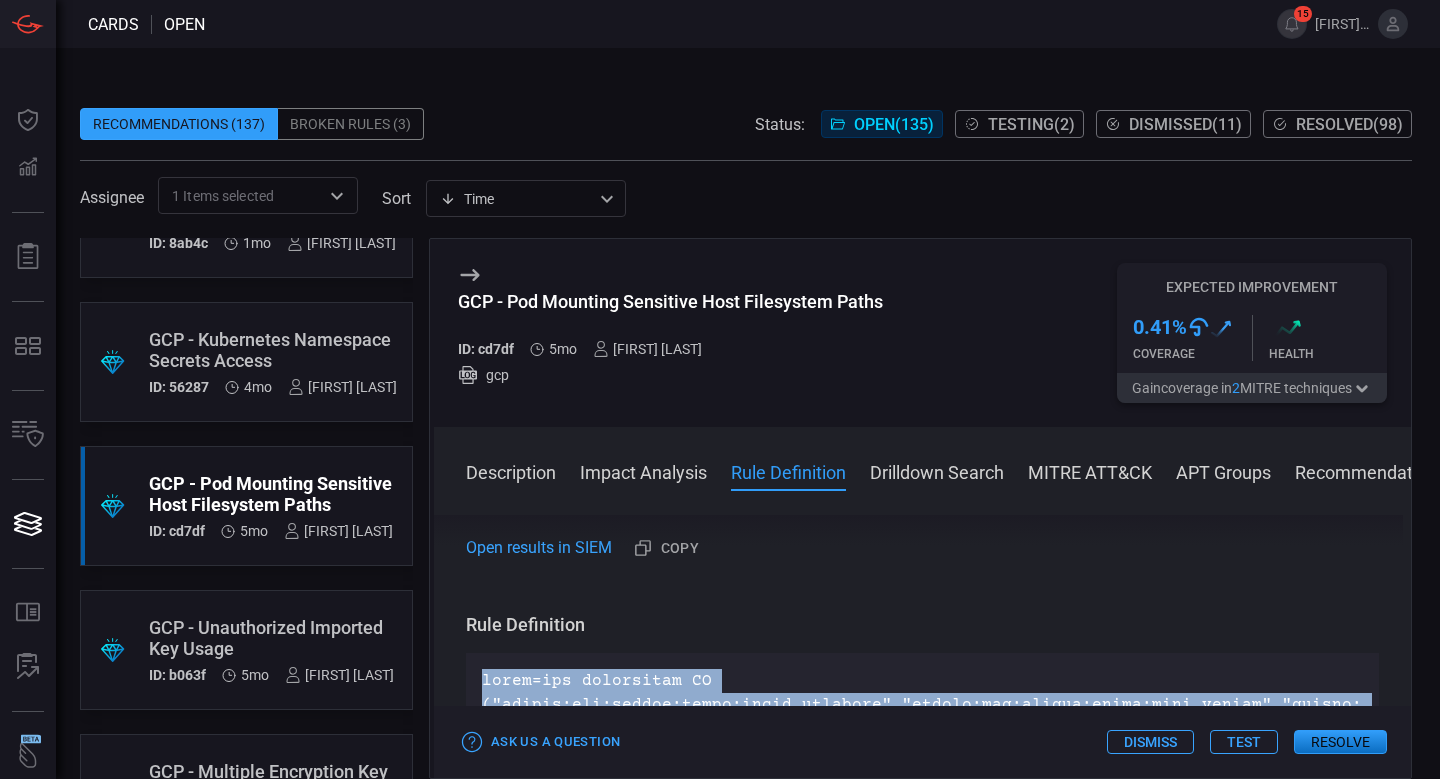 drag, startPoint x: 979, startPoint y: 605, endPoint x: 481, endPoint y: 678, distance: 503.32196 